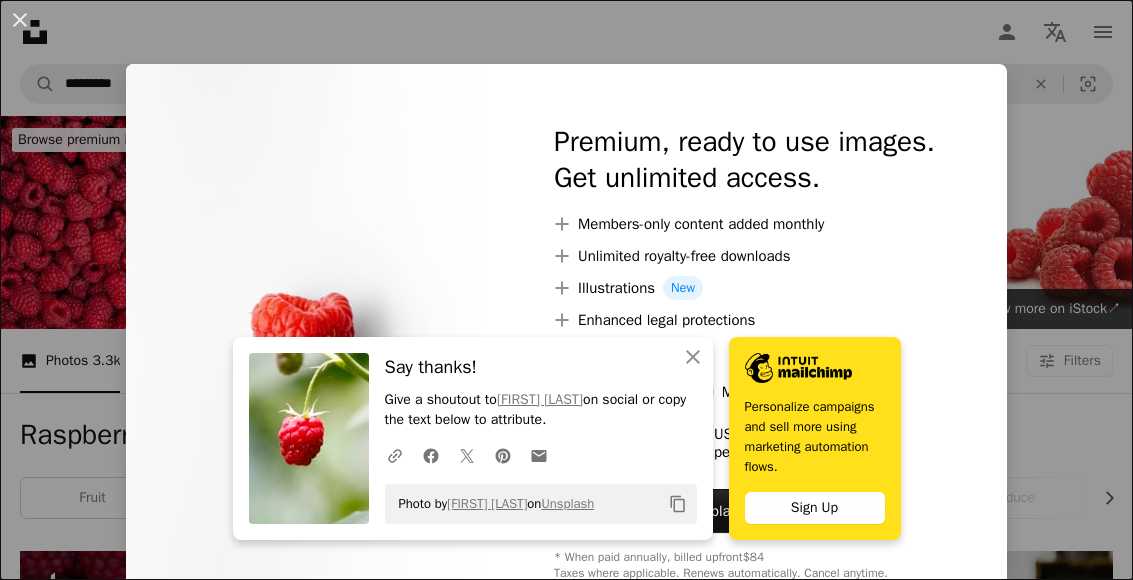 scroll, scrollTop: 1612, scrollLeft: 0, axis: vertical 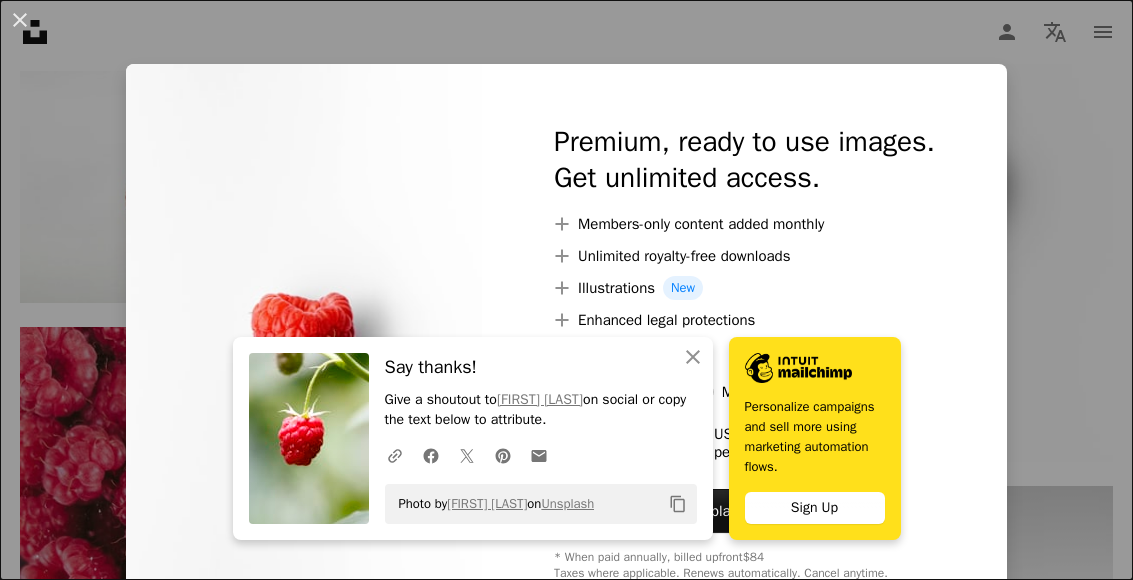 click on "An X shape An X shape Close Say thanks! Give a shoutout to [FIRST] [LAST] on social or copy the text below to attribute. A URL sharing icon (chains) Facebook icon X (formerly Twitter) icon Pinterest icon An envelope Photo by [FIRST] [LAST] on Unsplash
Copy content Personalize campaigns and sell more using marketing automation flows. Sign Up Premium, ready to use images. Get unlimited access. A plus sign Members-only content added monthly A plus sign Unlimited royalty-free downloads A plus sign Illustrations  New A plus sign Enhanced legal protections yearly 65%  off monthly $20   $7 USD per month * Get  Unsplash+ * When paid annually, billed upfront  $84 Taxes where applicable. Renews automatically. Cancel anytime." at bounding box center (566, 290) 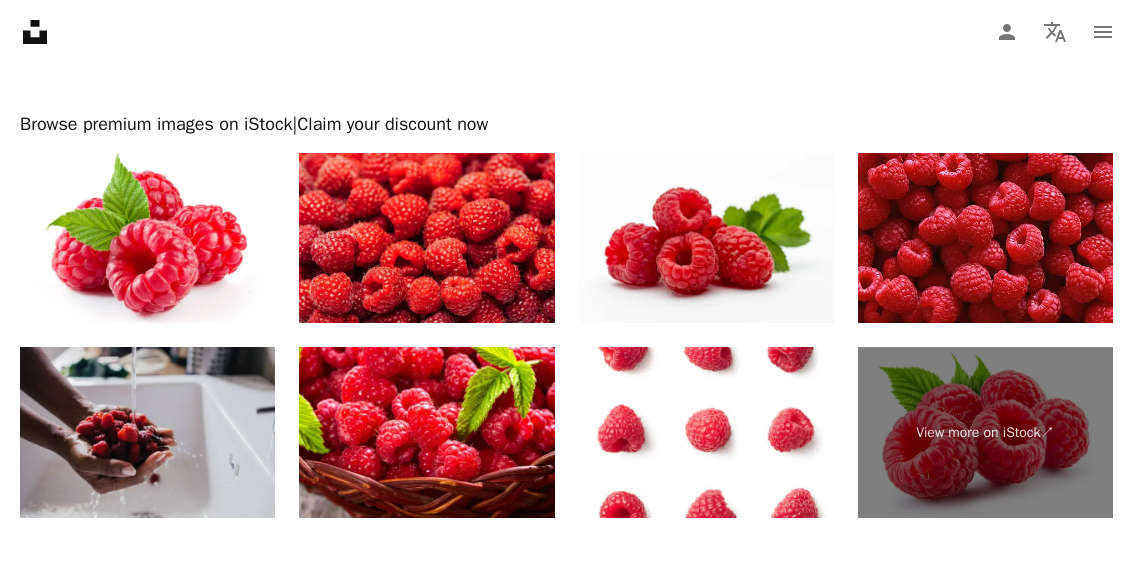 scroll, scrollTop: 3639, scrollLeft: 0, axis: vertical 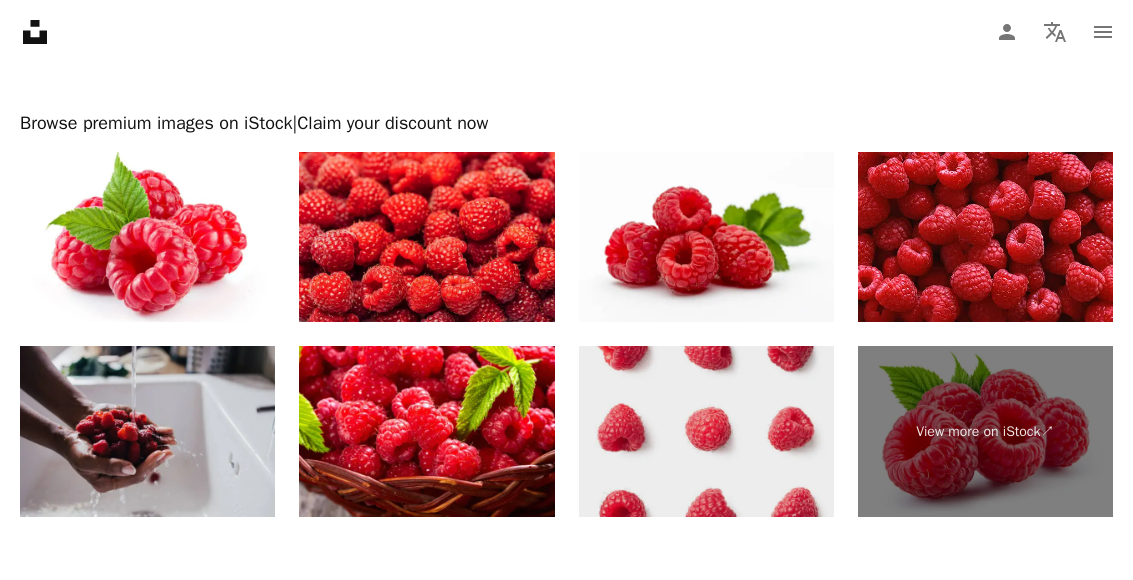 click at bounding box center [706, 431] 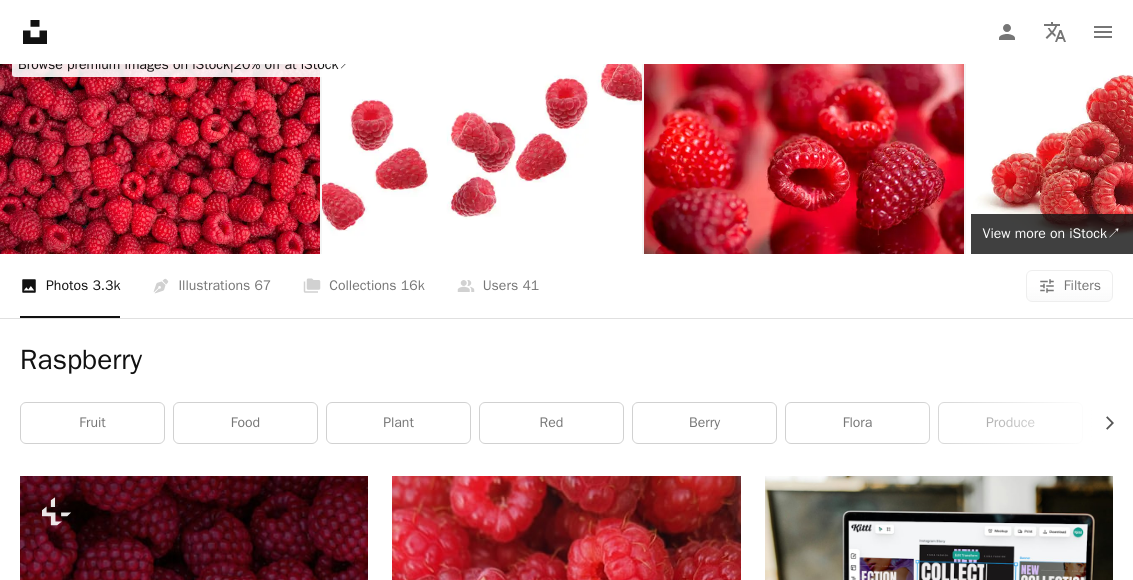 scroll, scrollTop: 0, scrollLeft: 0, axis: both 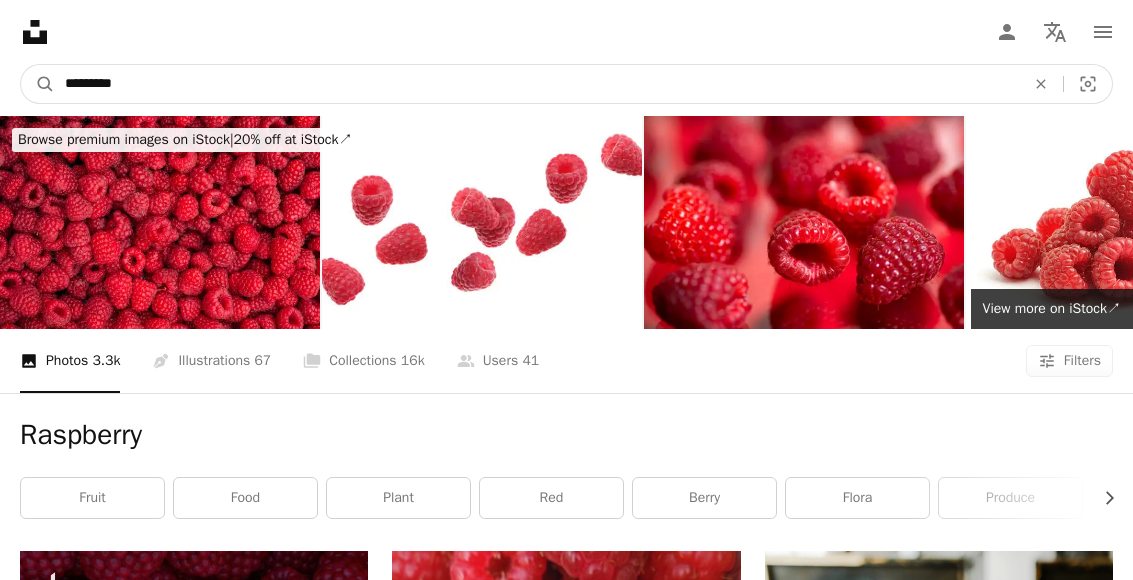 click on "*********" at bounding box center [537, 84] 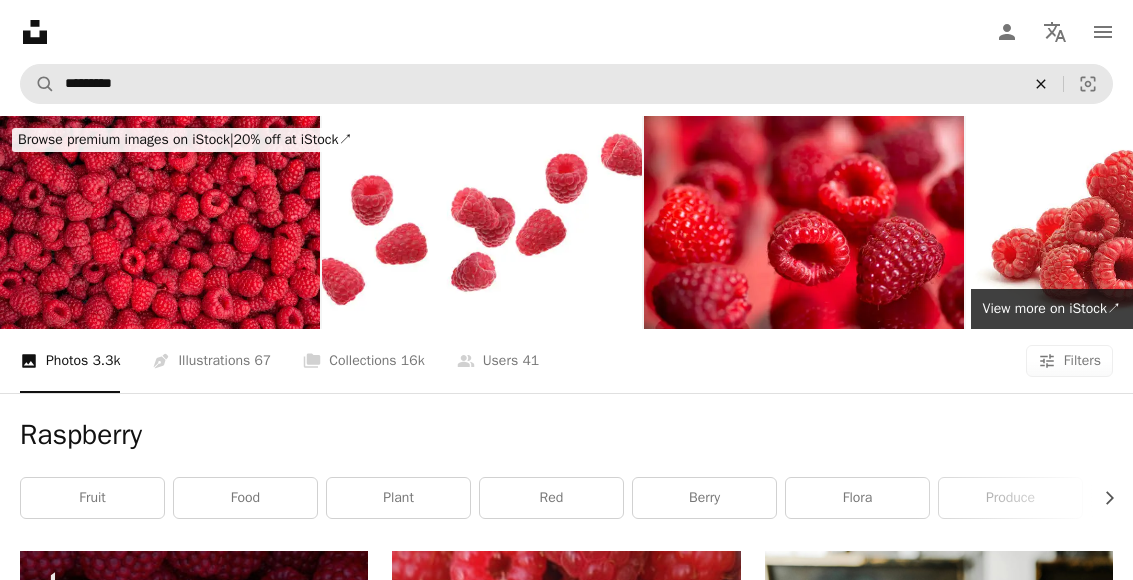 click on "An X shape" at bounding box center [1041, 84] 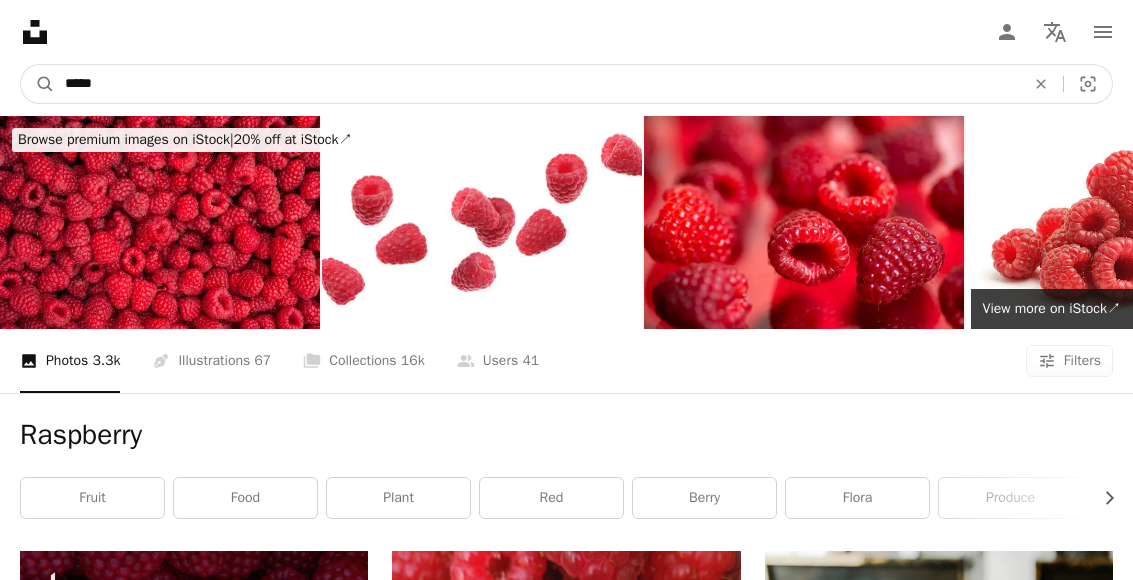 click on "A magnifying glass" at bounding box center (38, 84) 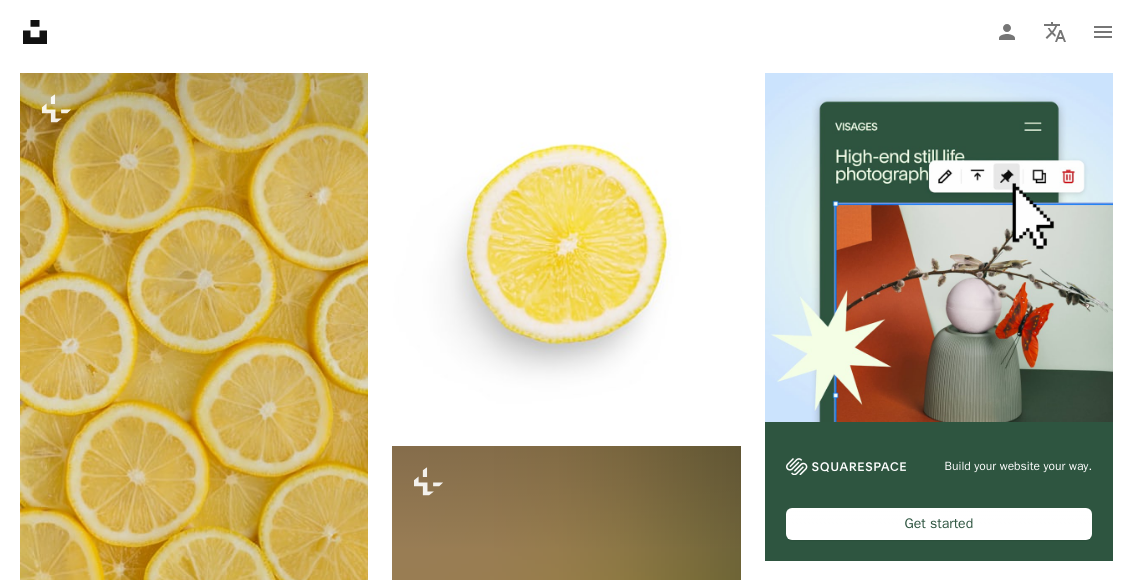 scroll, scrollTop: 478, scrollLeft: 0, axis: vertical 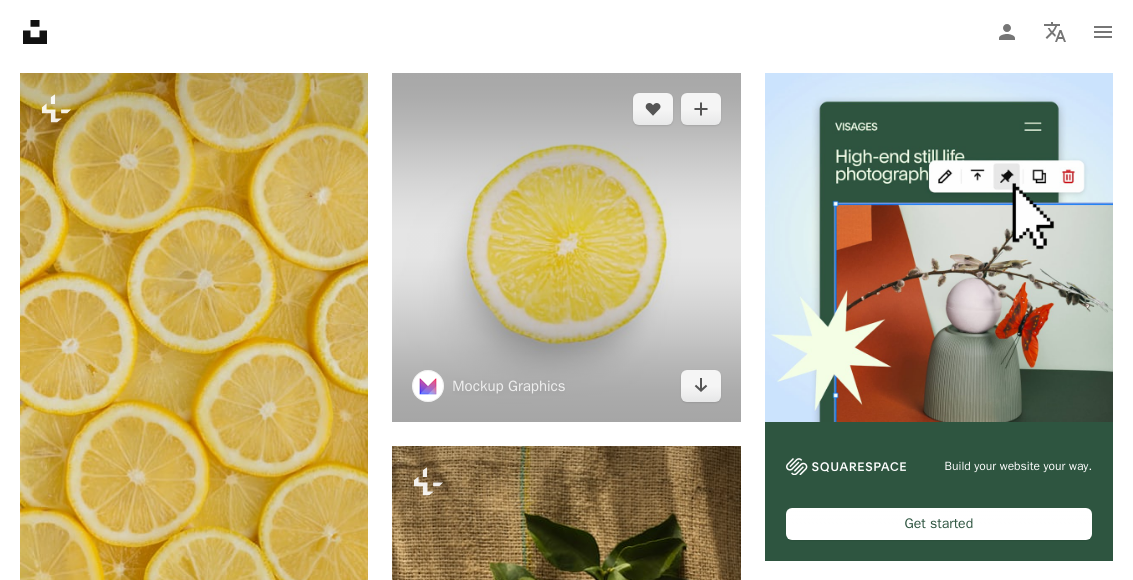 click at bounding box center [566, 247] 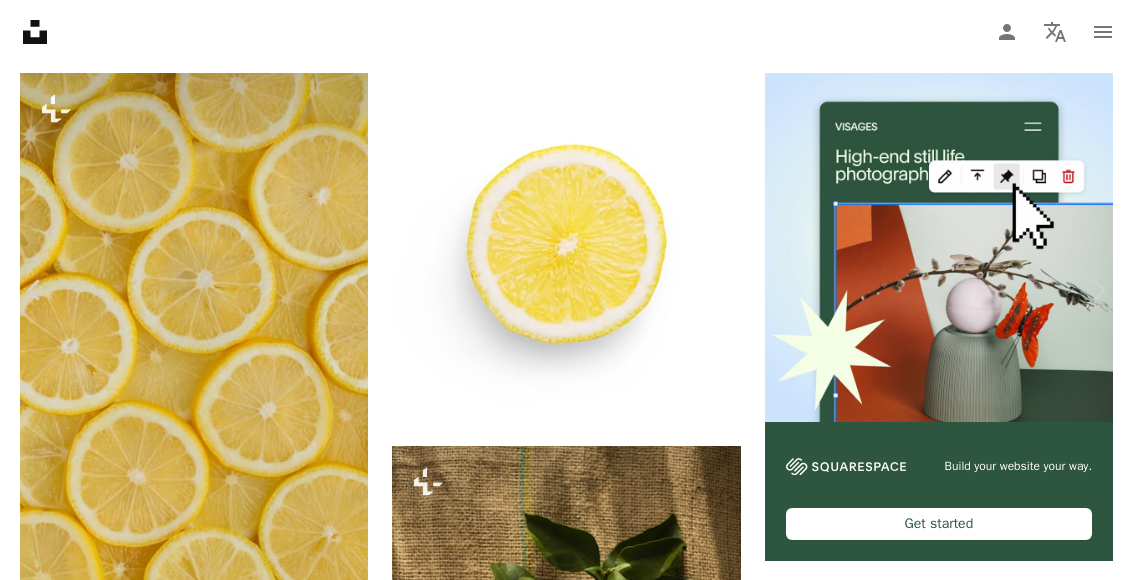 click on "An X shape" at bounding box center (20, 20) 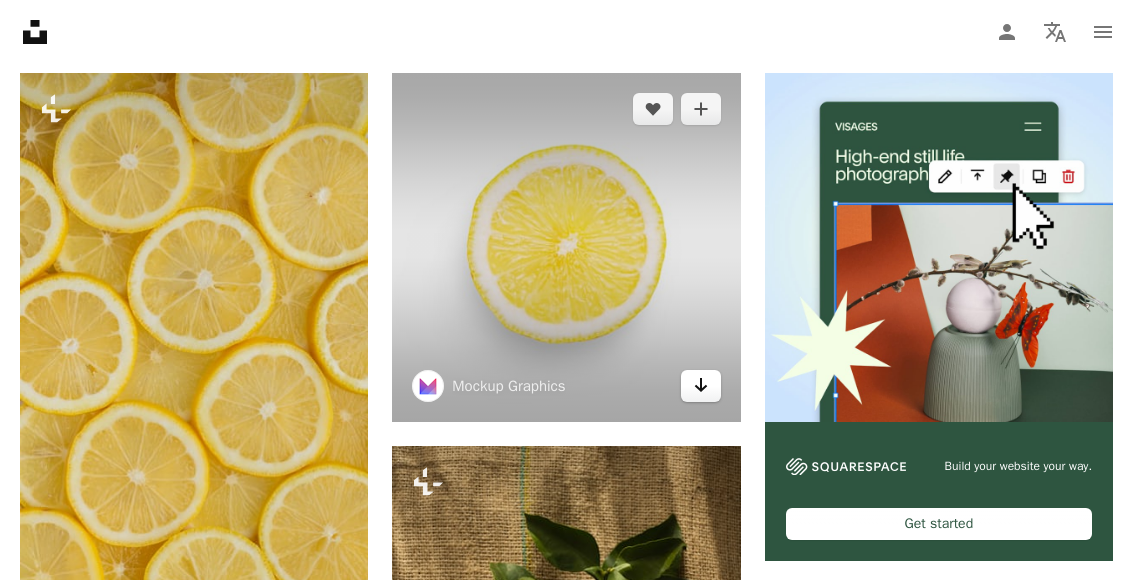 click on "Arrow pointing down" at bounding box center [701, 386] 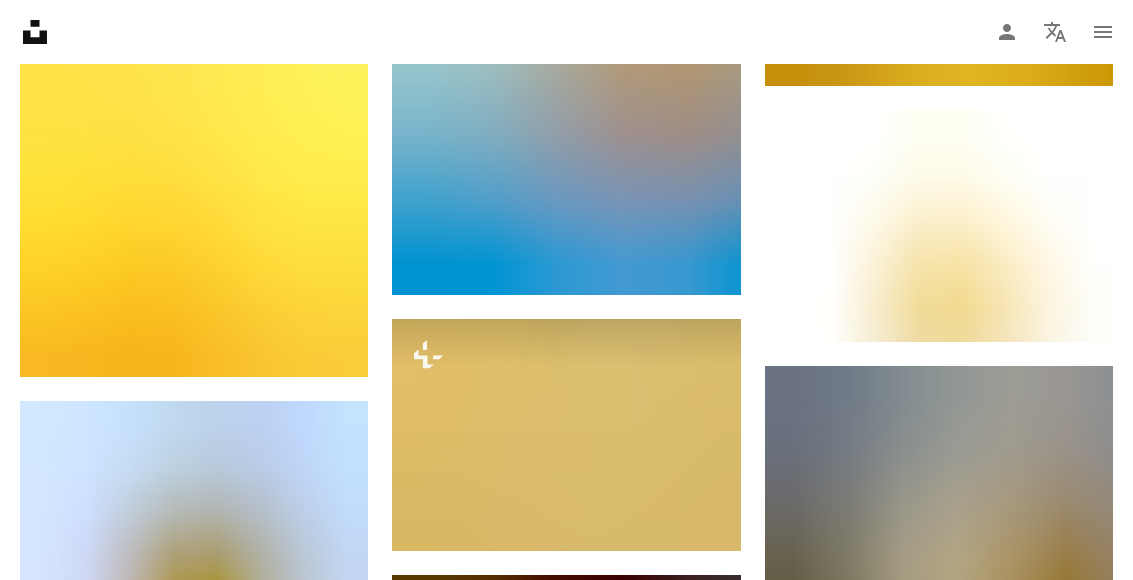 scroll, scrollTop: 1682, scrollLeft: 0, axis: vertical 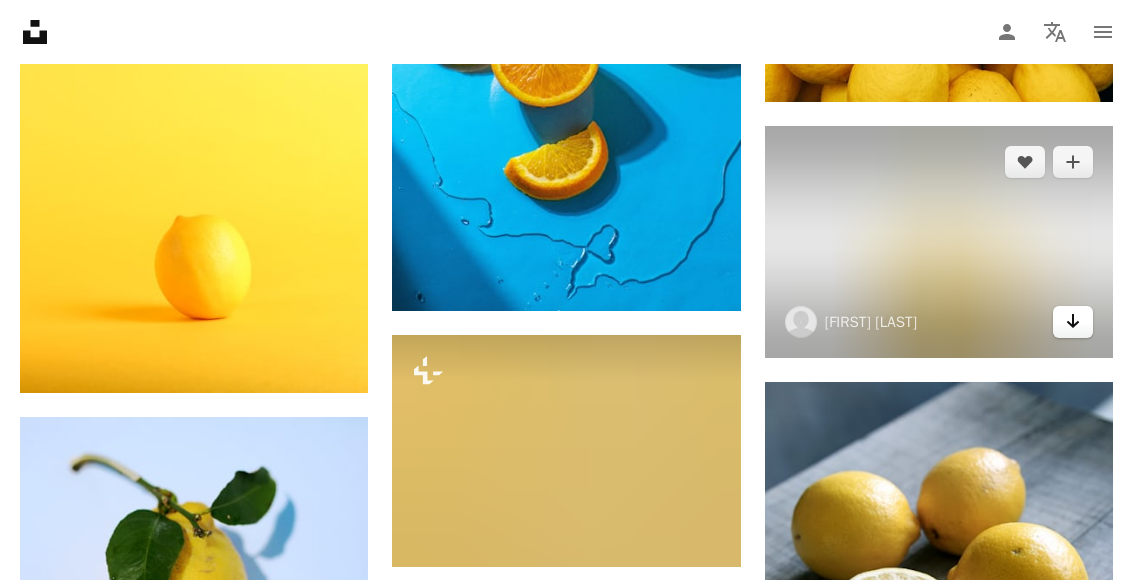 click on "Arrow pointing down" at bounding box center (1073, 322) 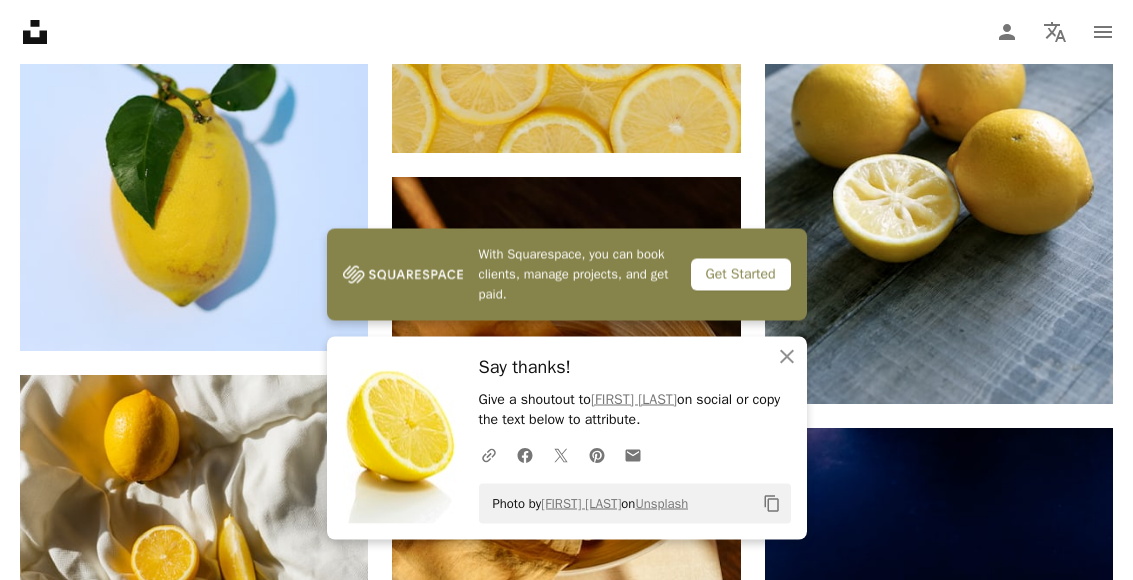 scroll, scrollTop: 2193, scrollLeft: 0, axis: vertical 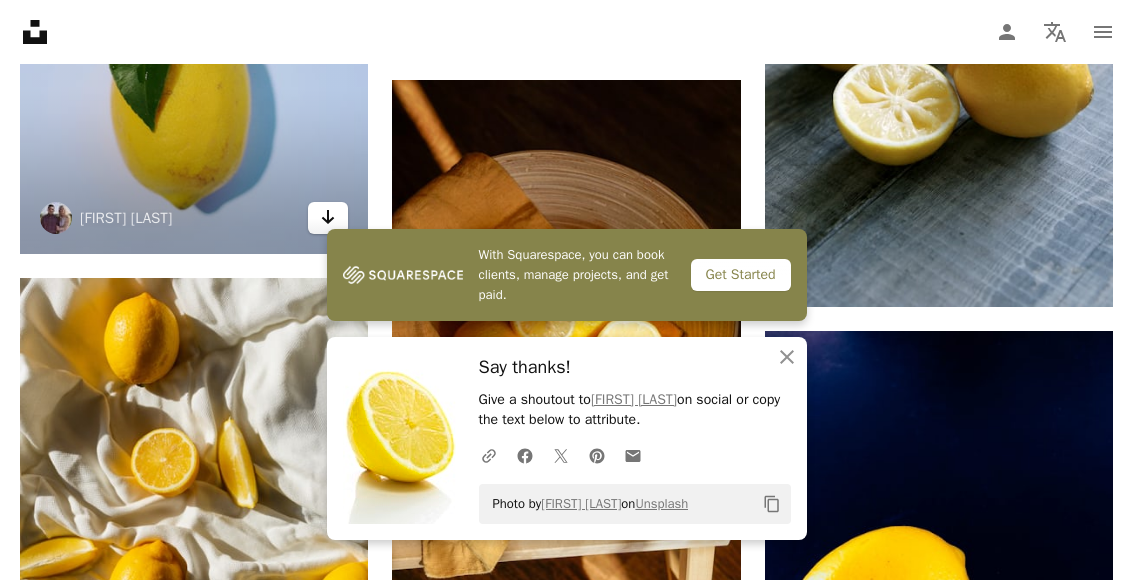 click on "Arrow pointing down" at bounding box center [328, 217] 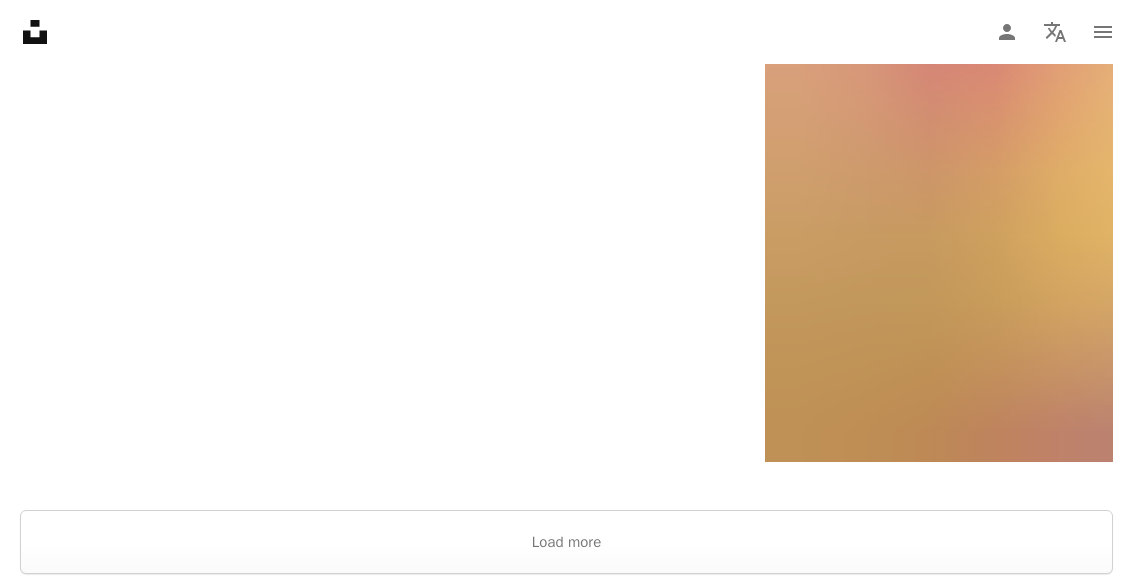 scroll, scrollTop: 3619, scrollLeft: 0, axis: vertical 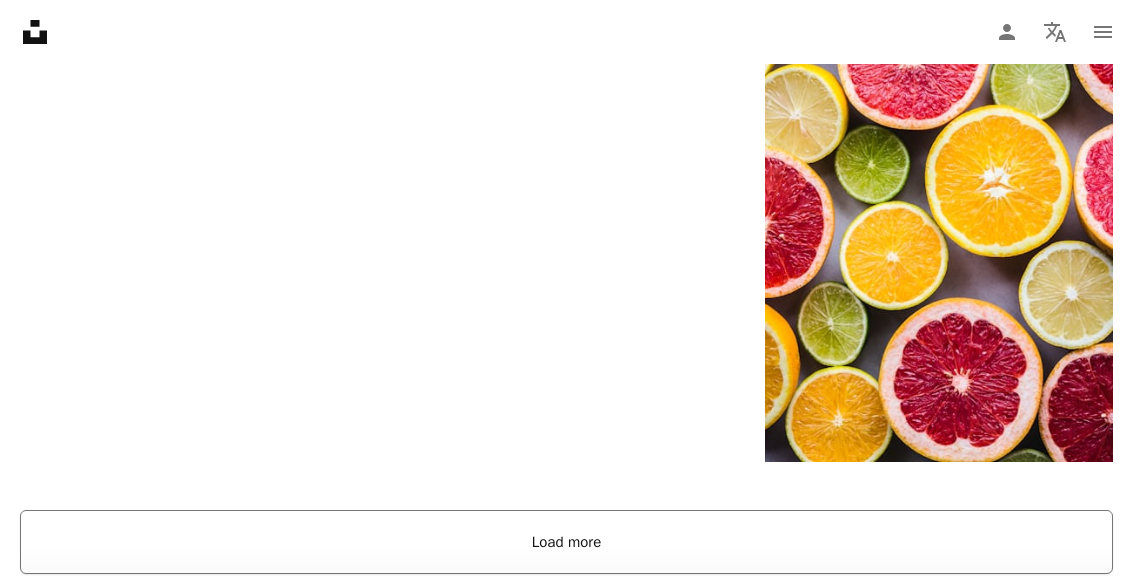 click on "Load more" at bounding box center [566, 542] 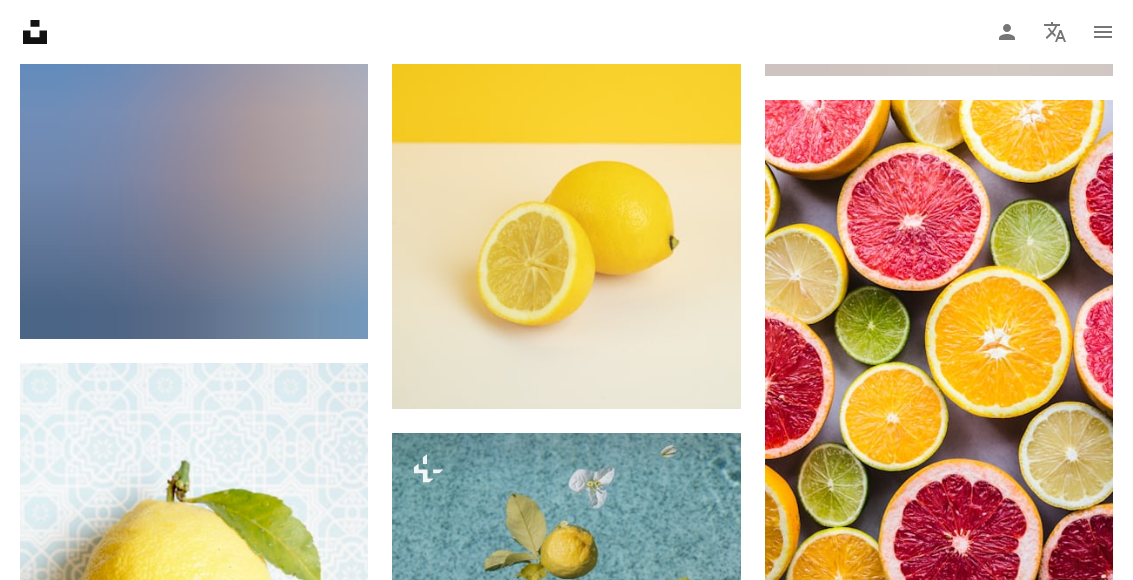 scroll, scrollTop: 3460, scrollLeft: 0, axis: vertical 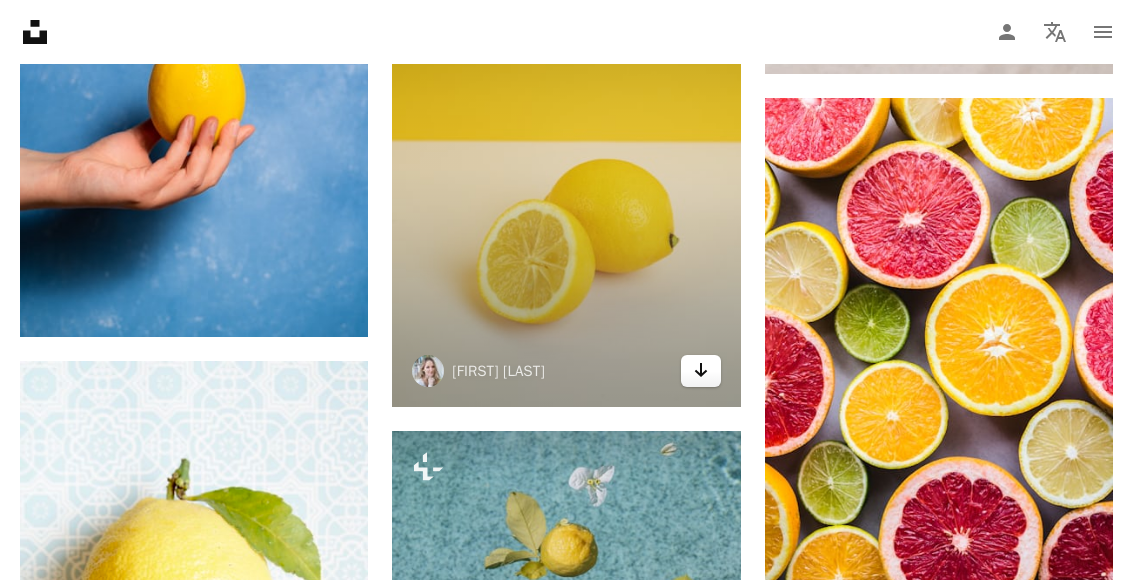 click on "Arrow pointing down" at bounding box center [701, 371] 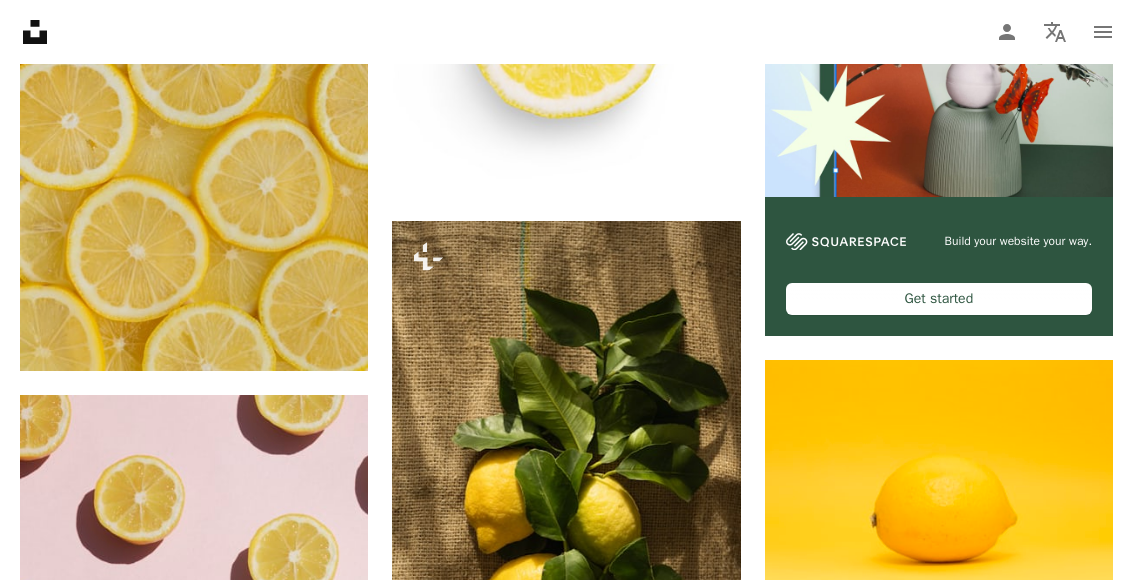 scroll, scrollTop: 0, scrollLeft: 0, axis: both 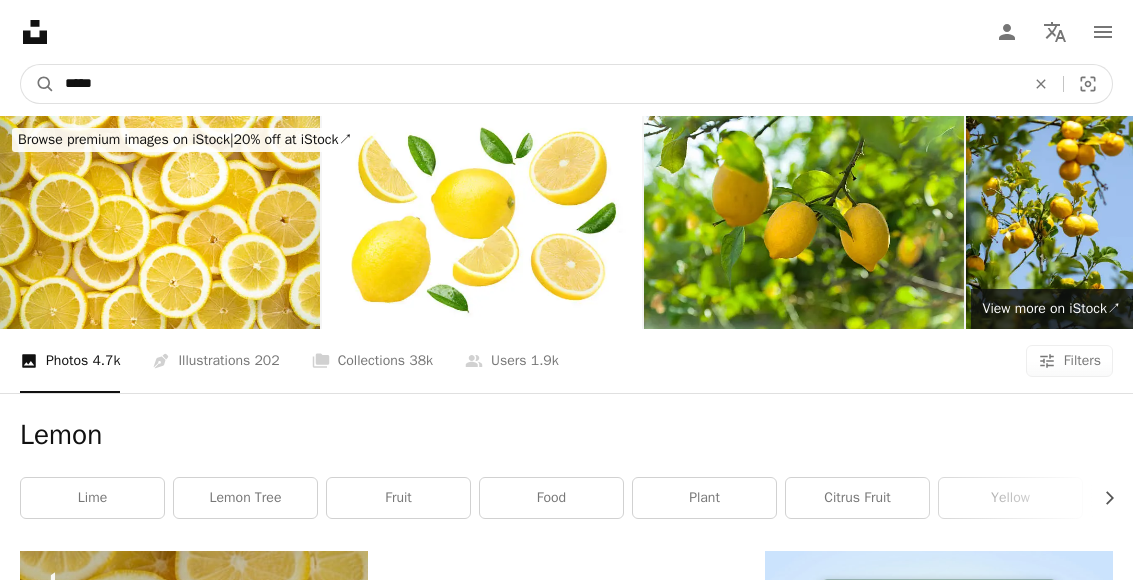 click on "*****" at bounding box center [537, 84] 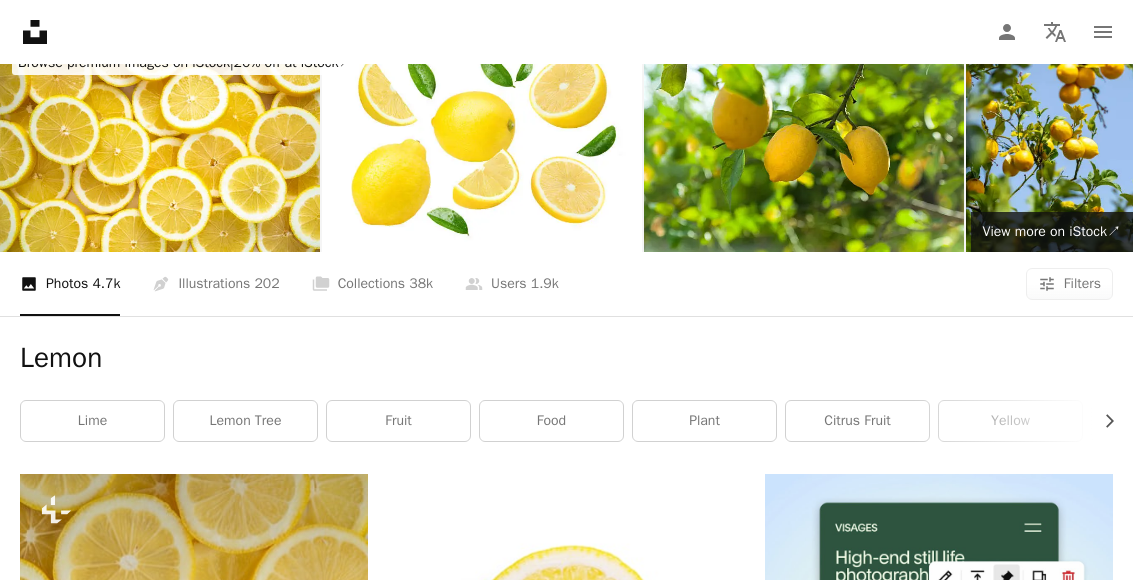scroll, scrollTop: 0, scrollLeft: 0, axis: both 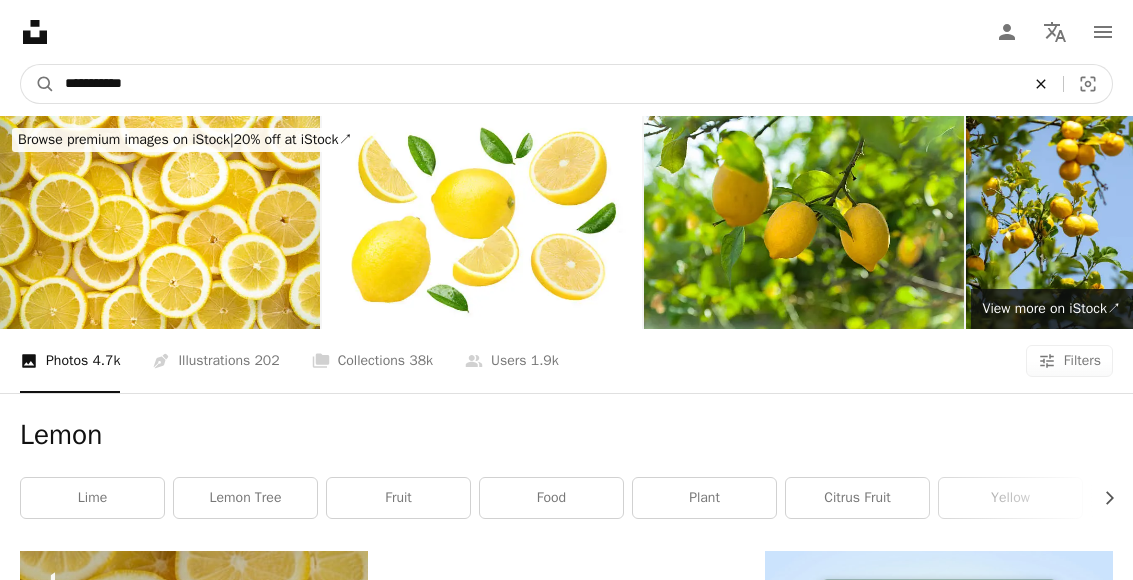 type on "**********" 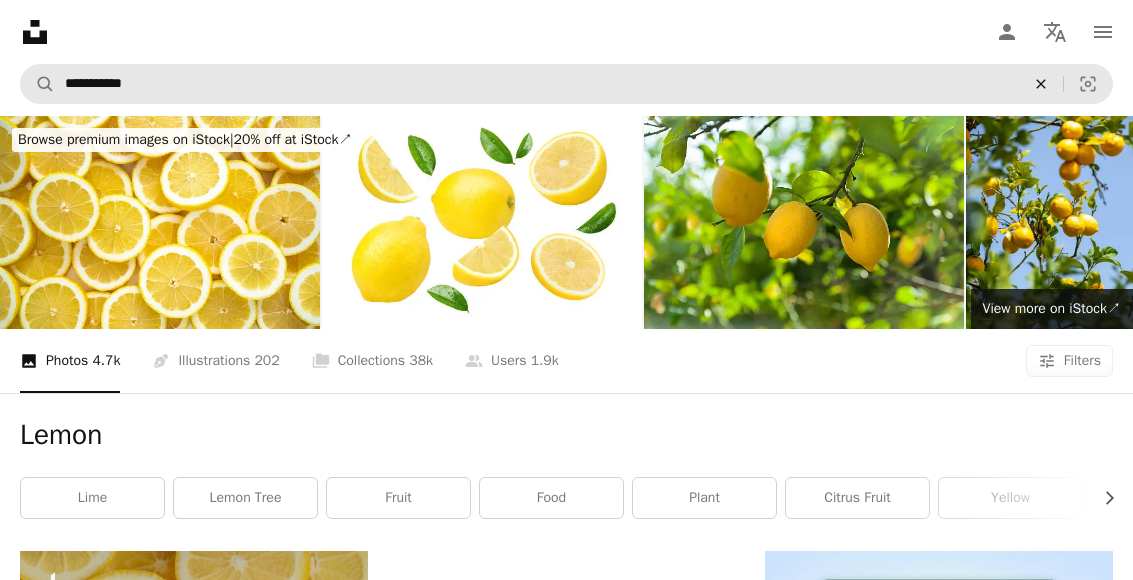 click on "An X shape" at bounding box center (1041, 84) 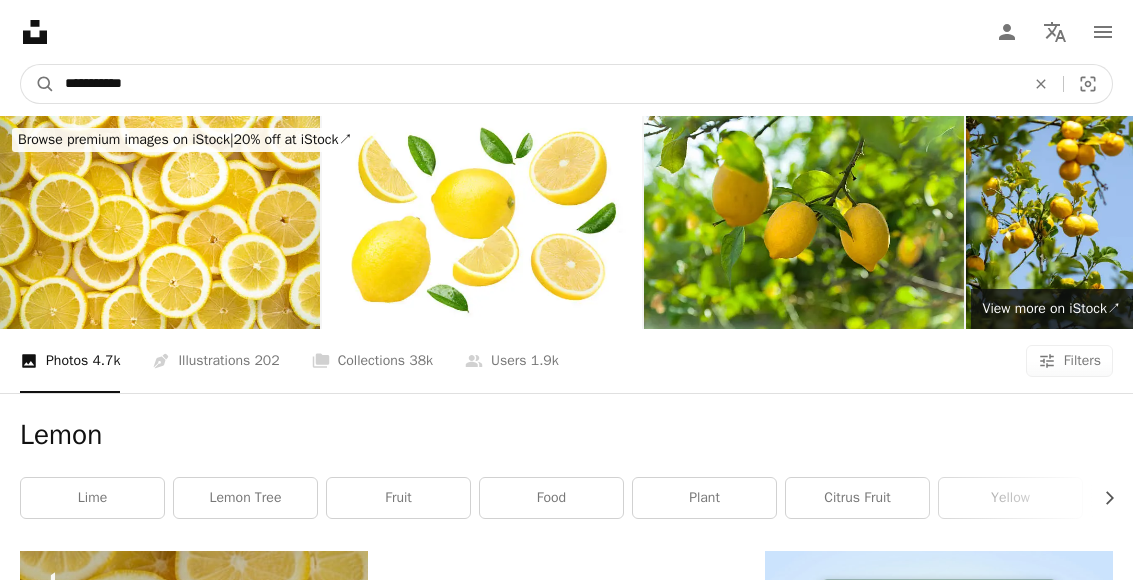 click on "**********" at bounding box center [537, 84] 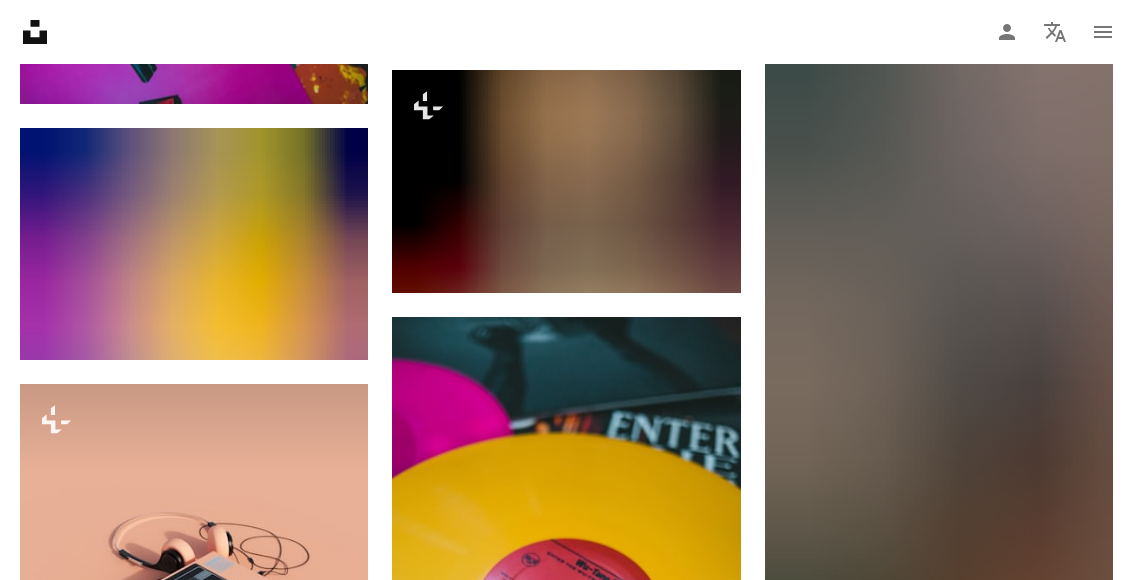 scroll, scrollTop: 2318, scrollLeft: 0, axis: vertical 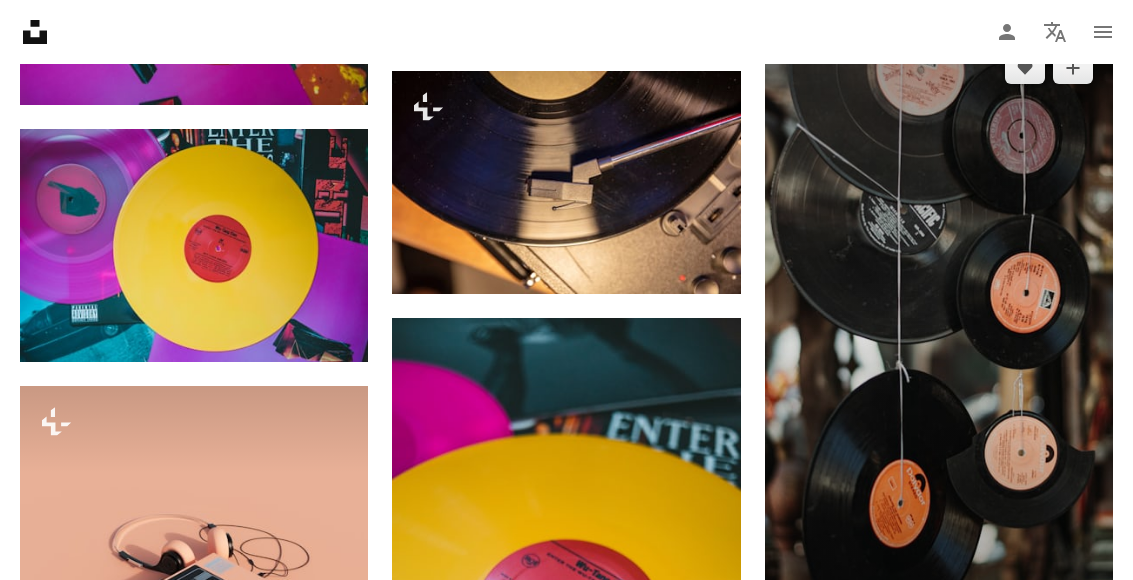 click at bounding box center (1073, 615) 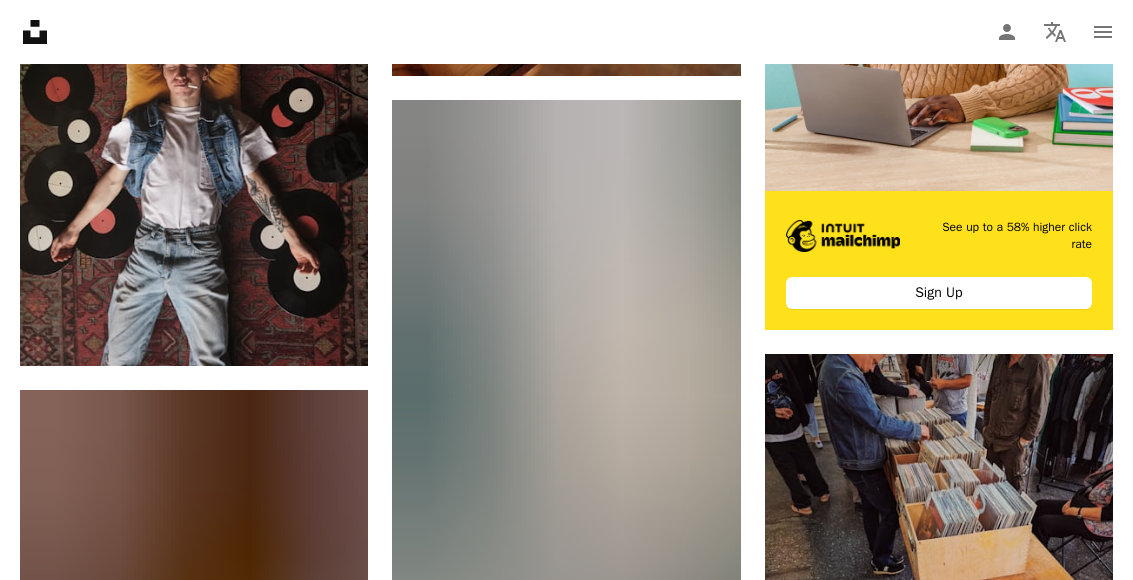 scroll, scrollTop: 0, scrollLeft: 0, axis: both 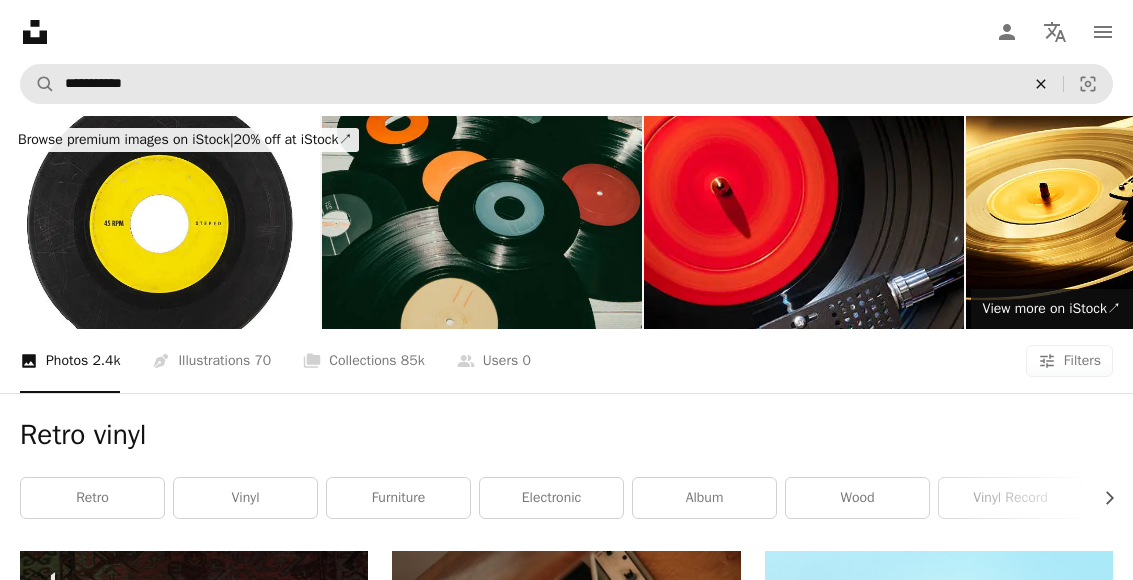 click at bounding box center [1040, 83] 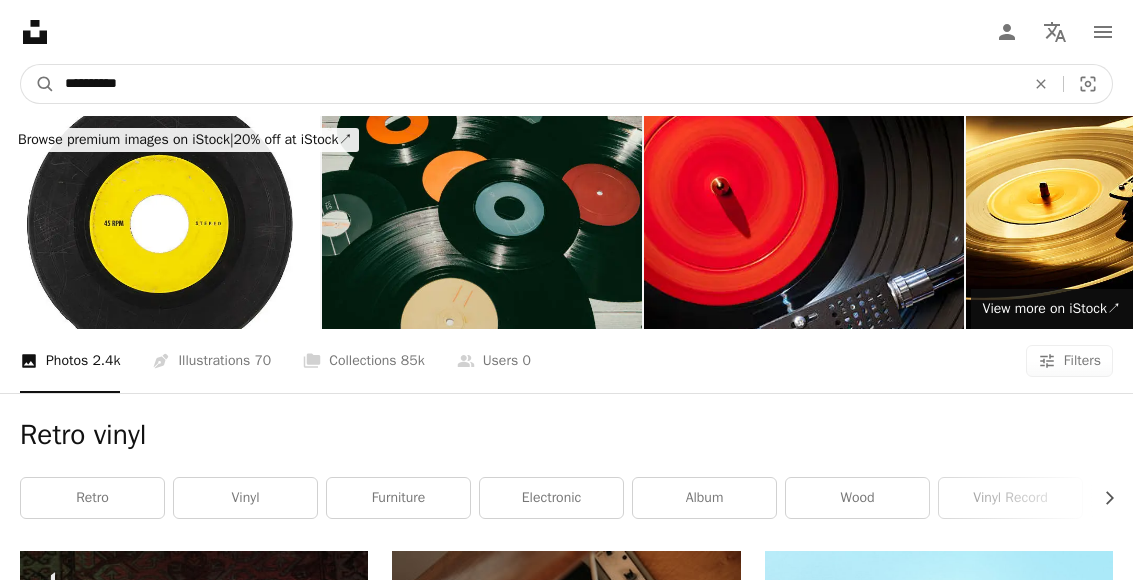 type on "**********" 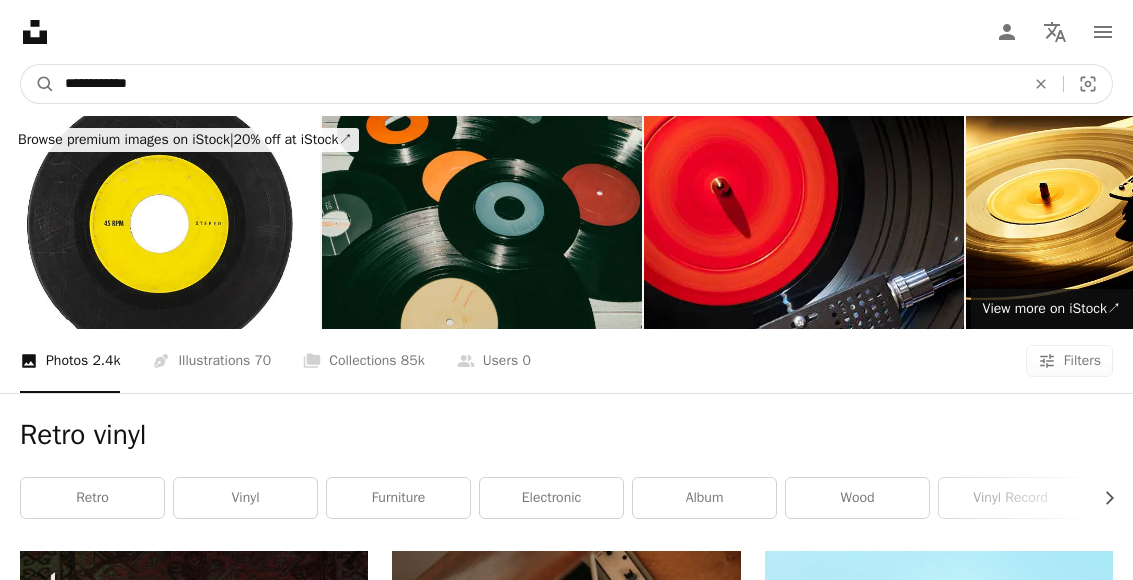 click on "A magnifying glass" at bounding box center [38, 84] 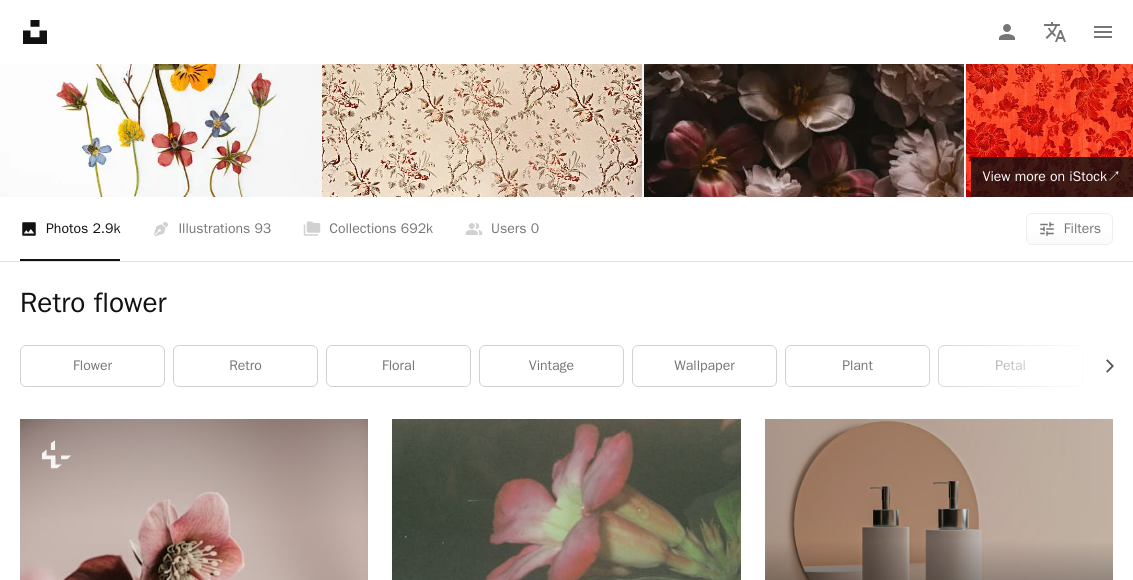 scroll, scrollTop: 0, scrollLeft: 0, axis: both 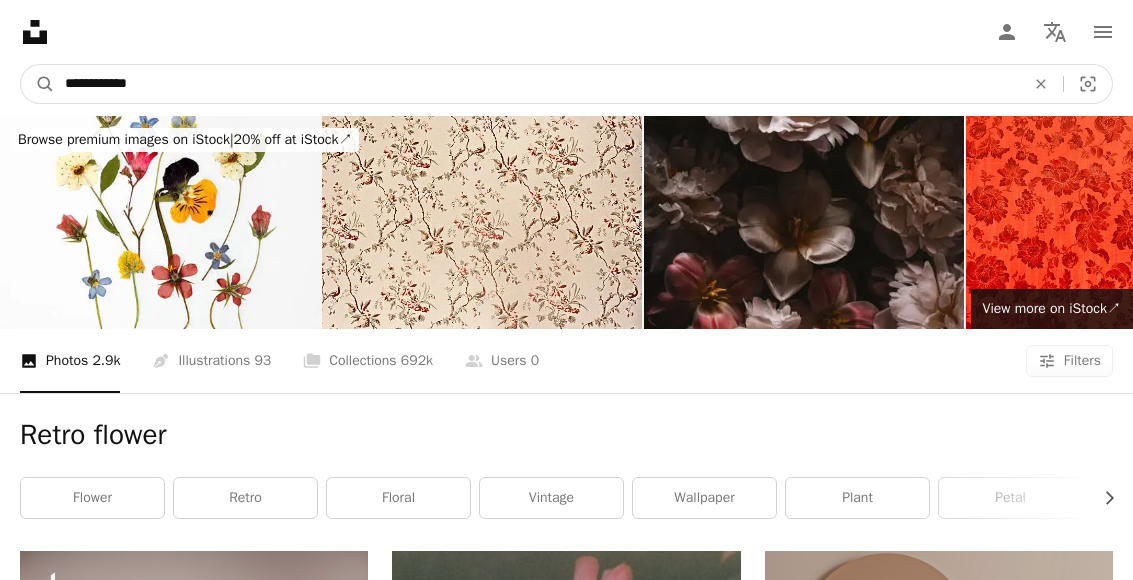 click on "**********" at bounding box center (537, 84) 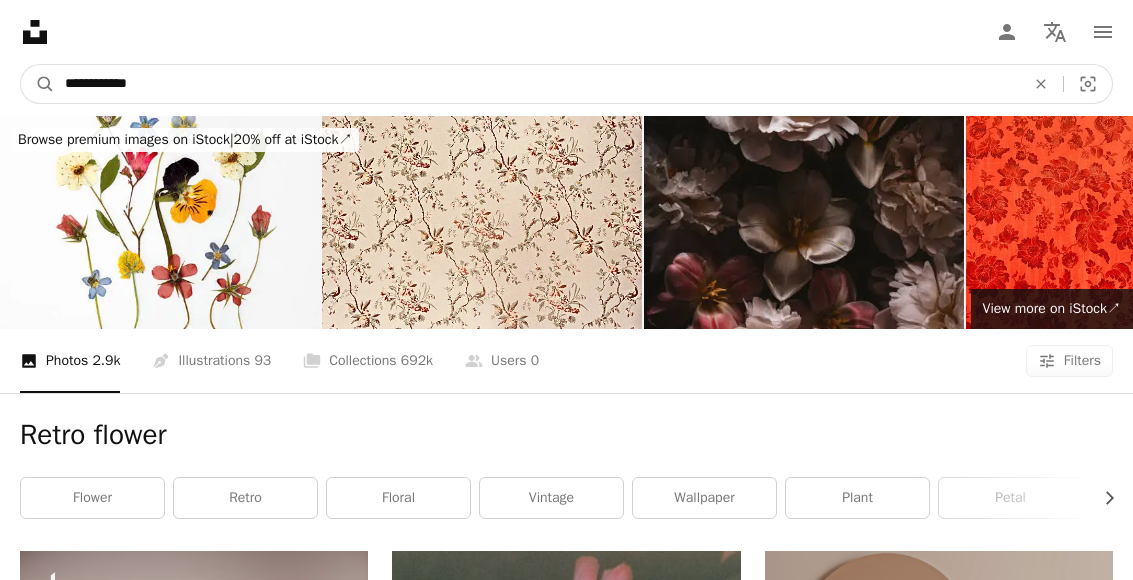 click on "**********" at bounding box center [537, 84] 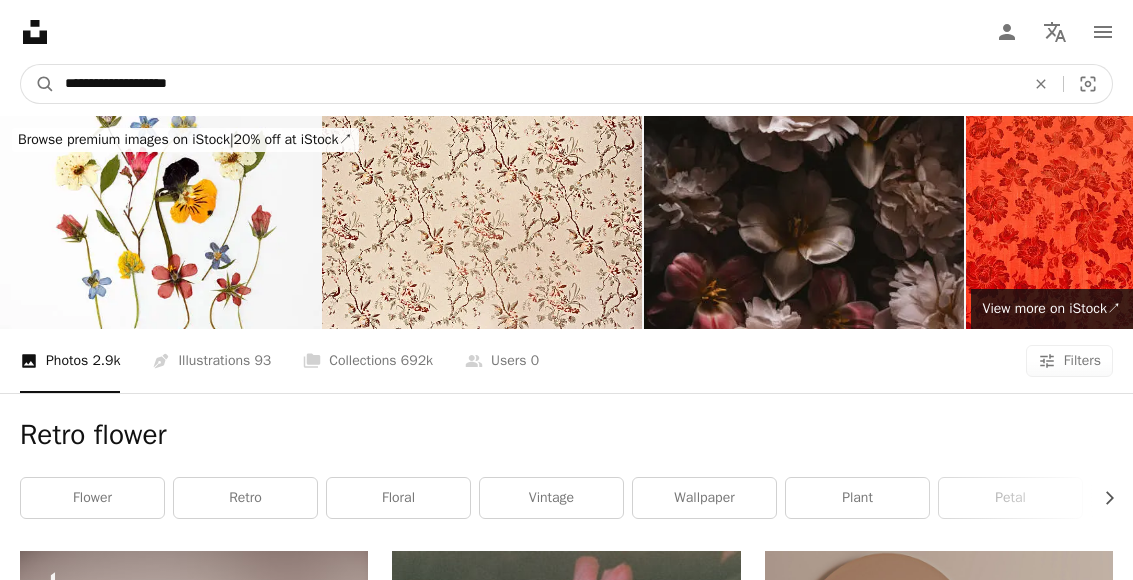 click on "A magnifying glass" at bounding box center (38, 84) 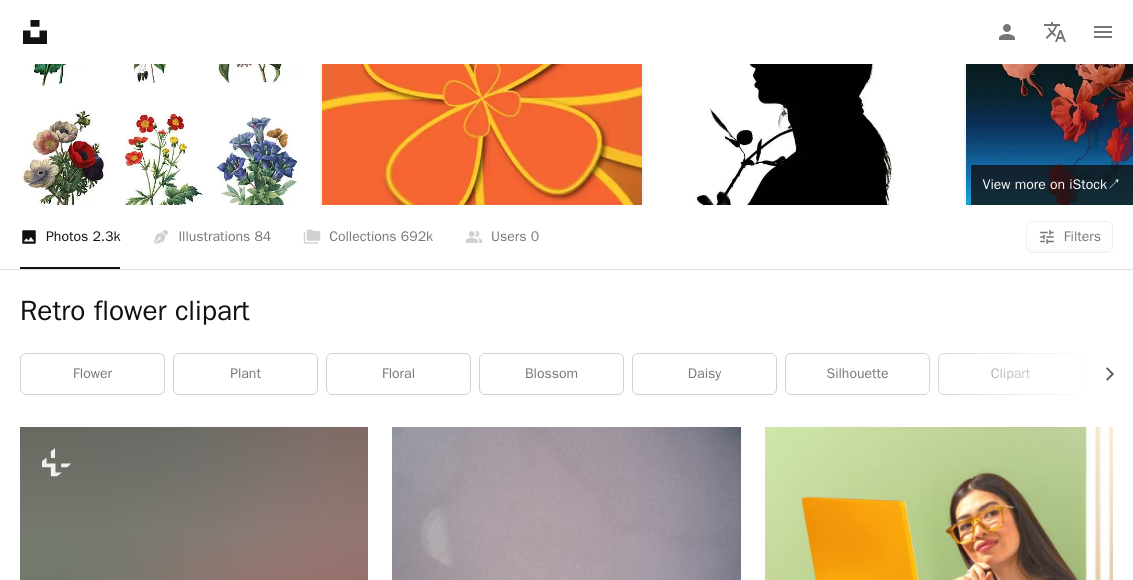 scroll, scrollTop: 0, scrollLeft: 0, axis: both 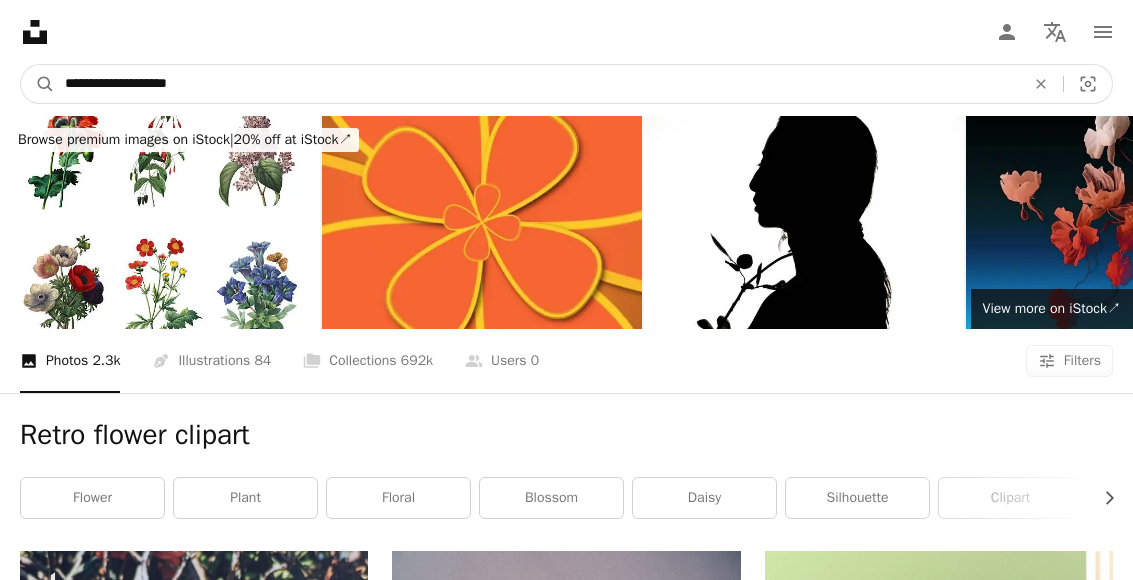 click on "**********" at bounding box center (537, 84) 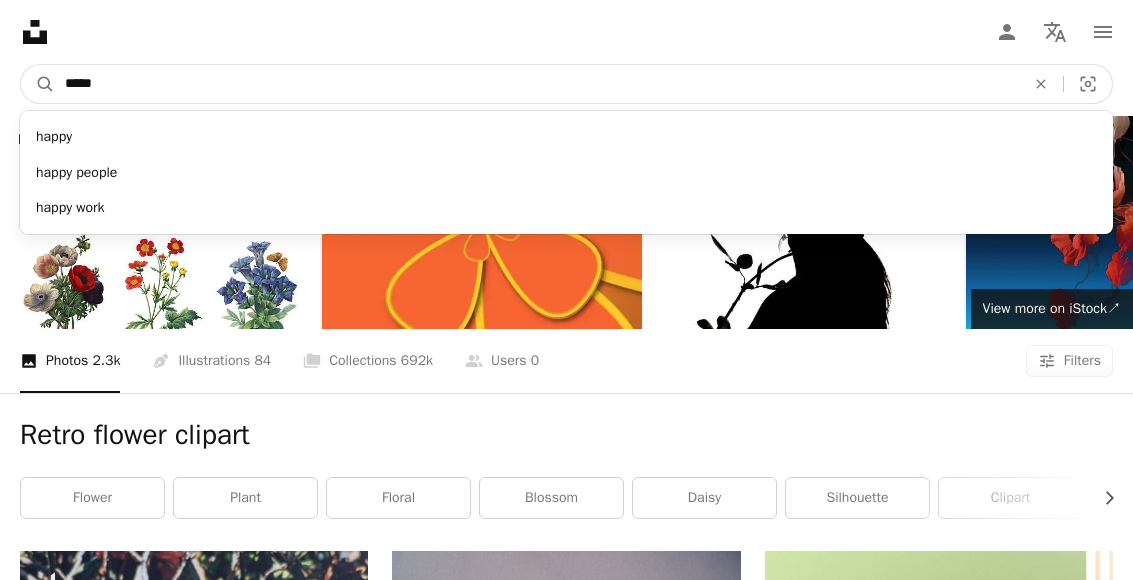 click on "A magnifying glass" at bounding box center (38, 84) 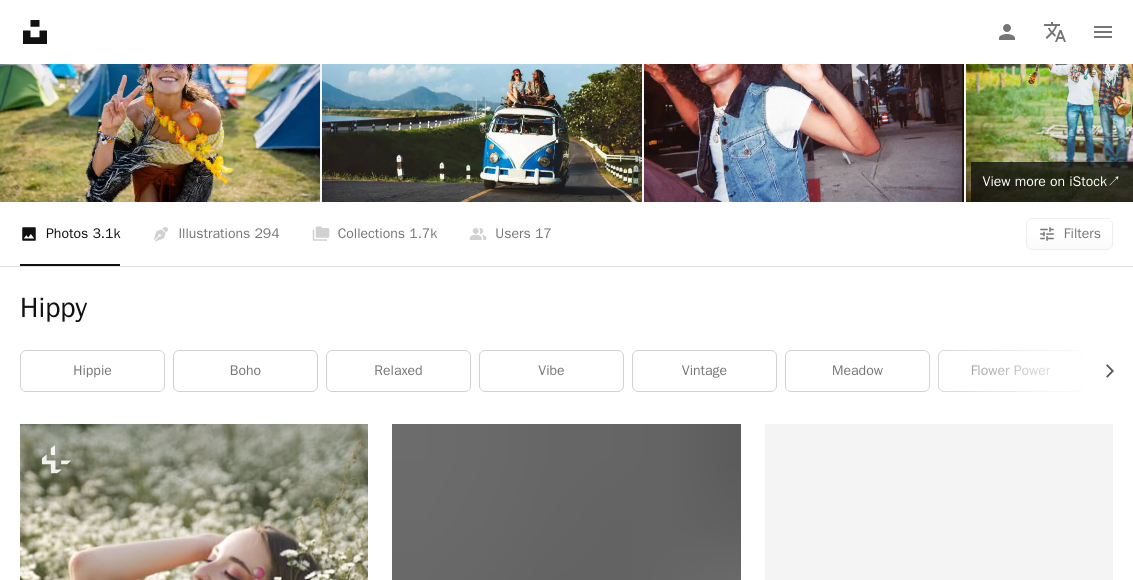 scroll, scrollTop: 0, scrollLeft: 0, axis: both 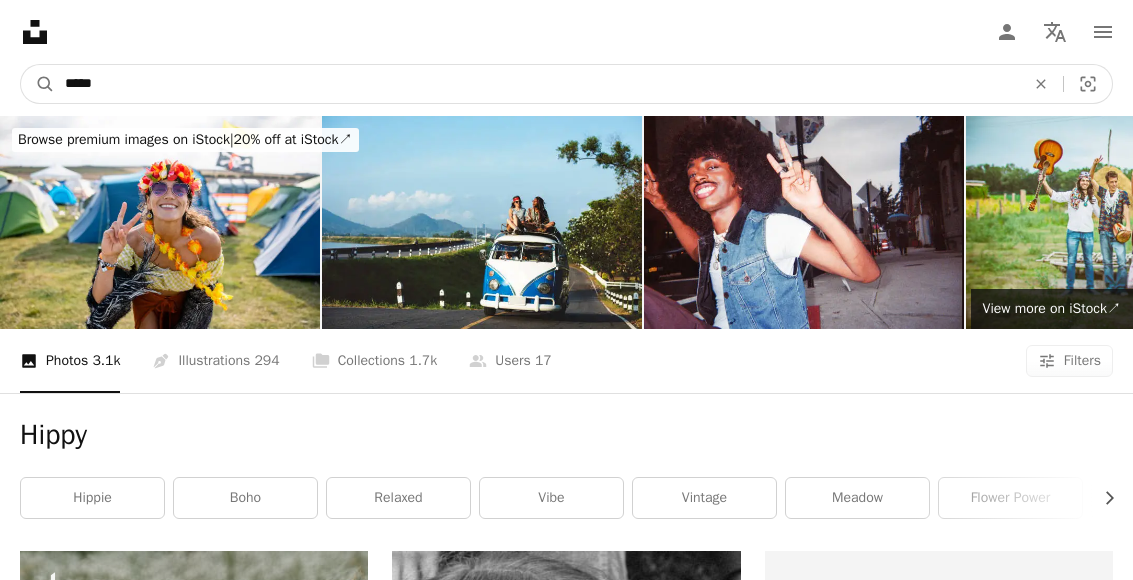 click on "*****" at bounding box center [537, 84] 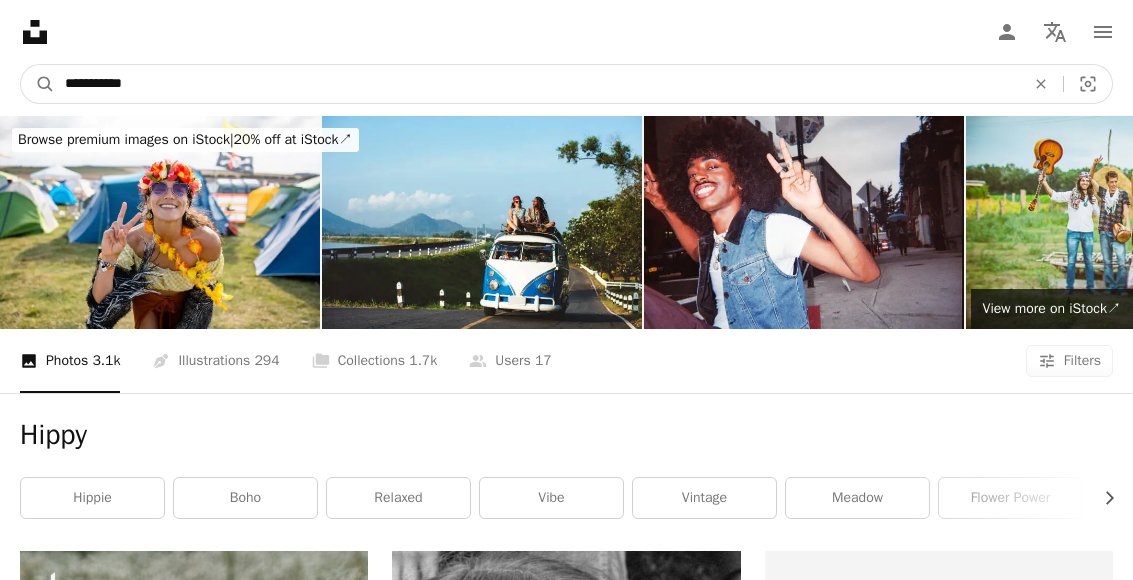 click on "A magnifying glass" at bounding box center [38, 84] 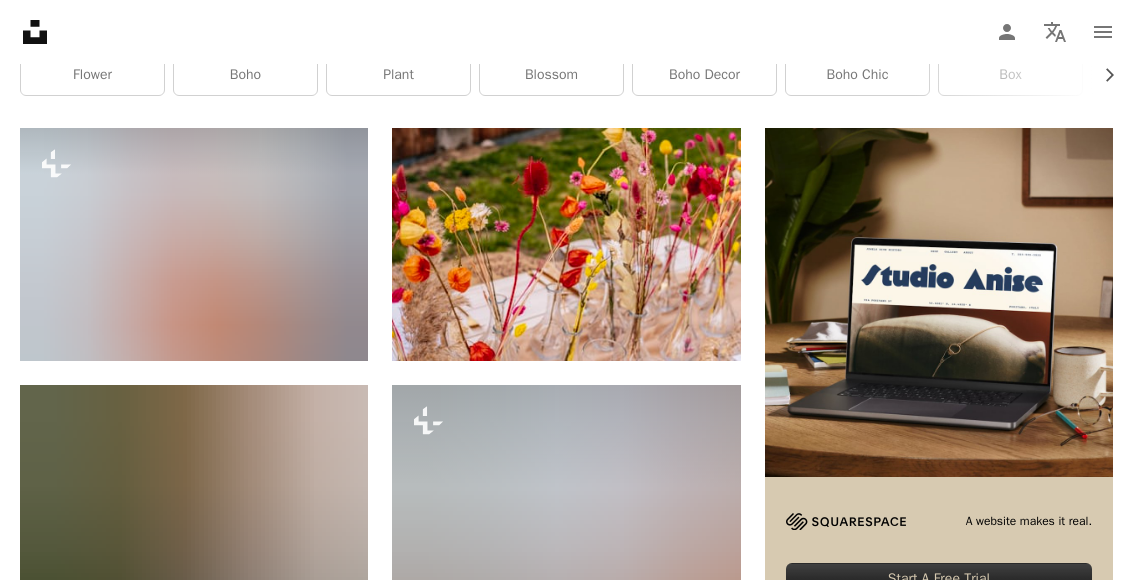 scroll, scrollTop: 423, scrollLeft: 0, axis: vertical 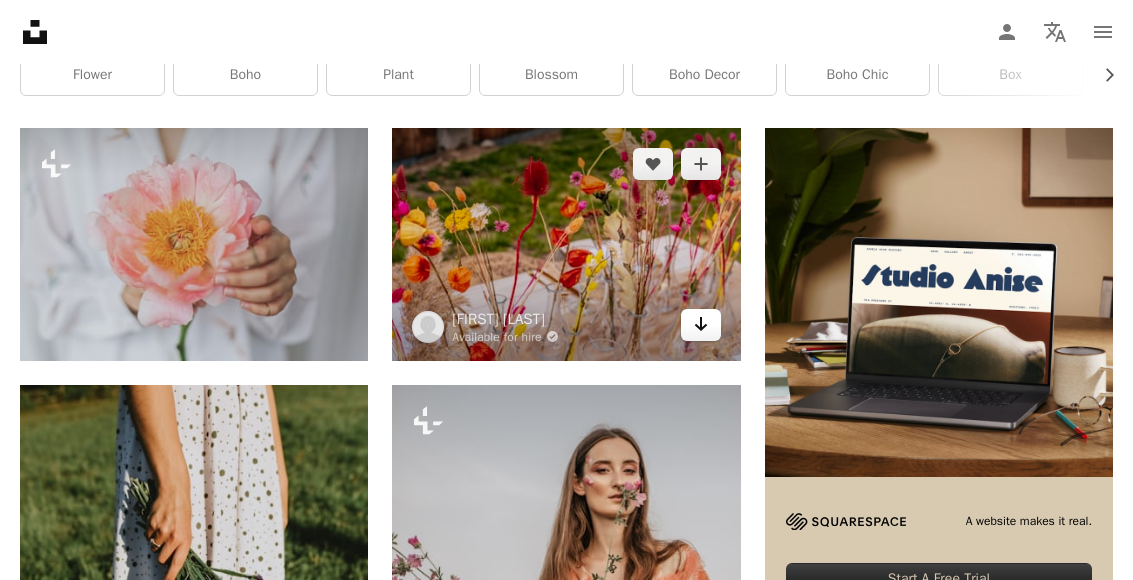 click on "Arrow pointing down" at bounding box center (701, 325) 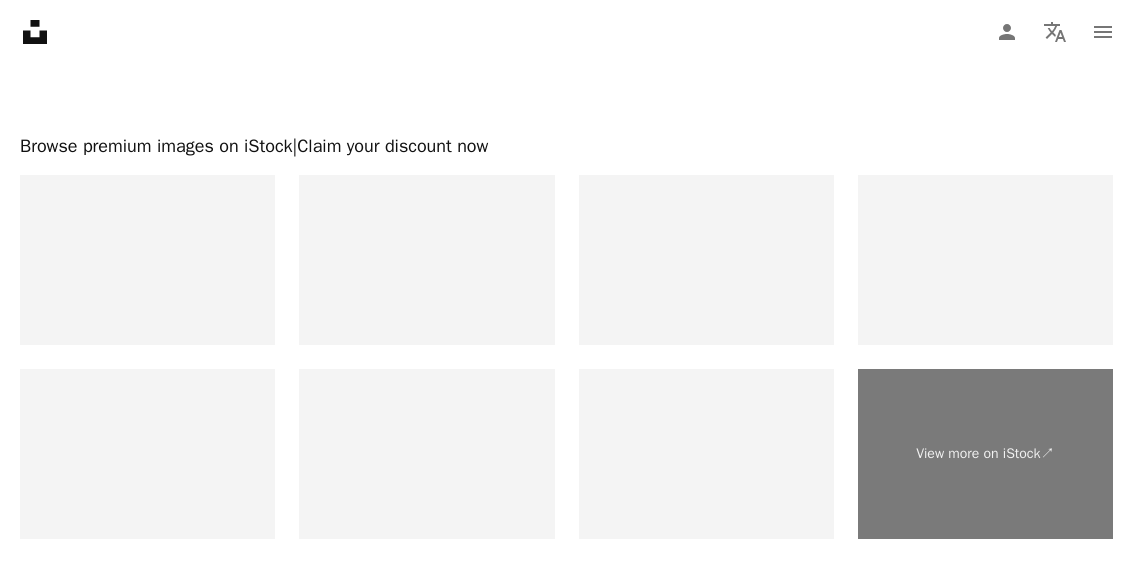 scroll, scrollTop: 3615, scrollLeft: 0, axis: vertical 